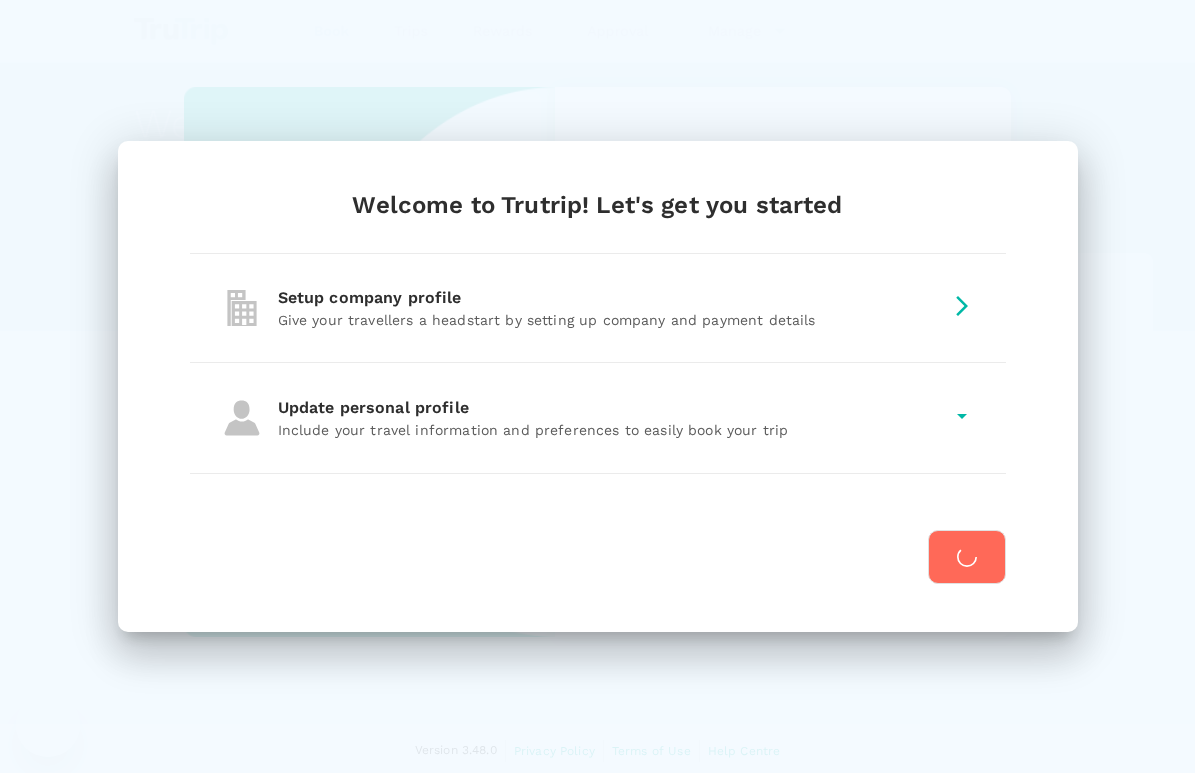 scroll, scrollTop: 0, scrollLeft: 0, axis: both 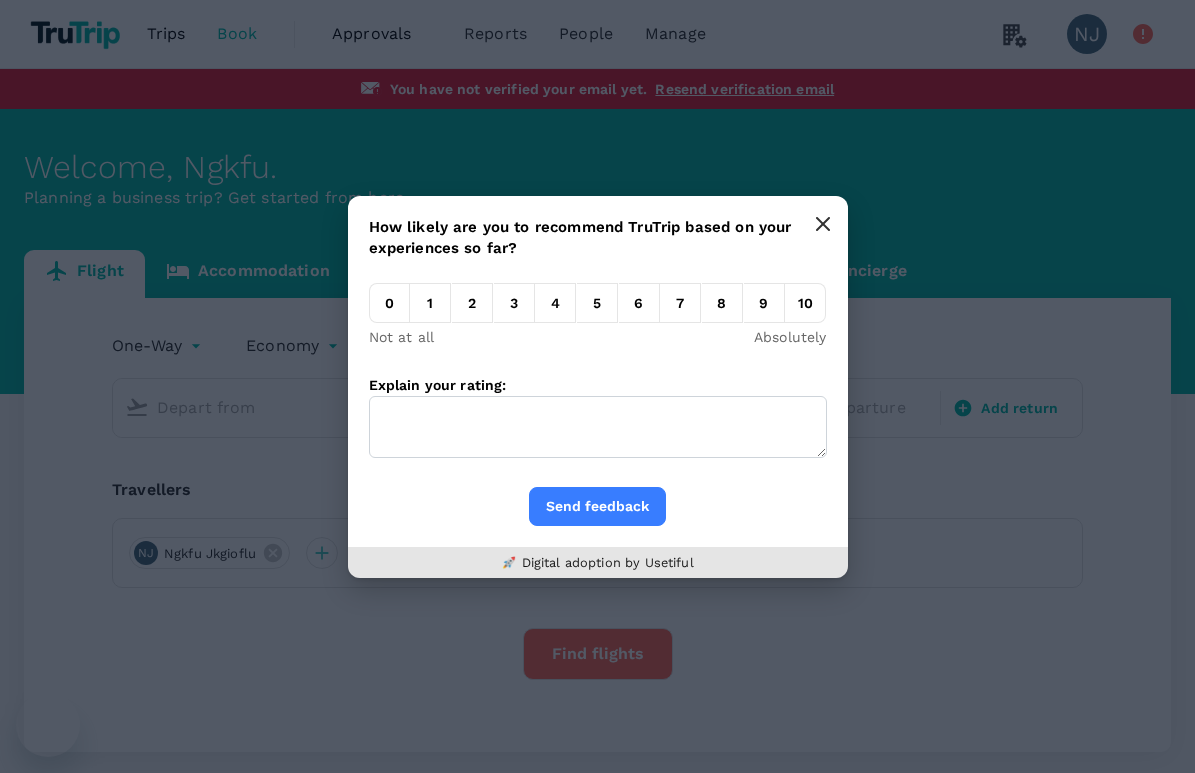 click at bounding box center (823, 224) 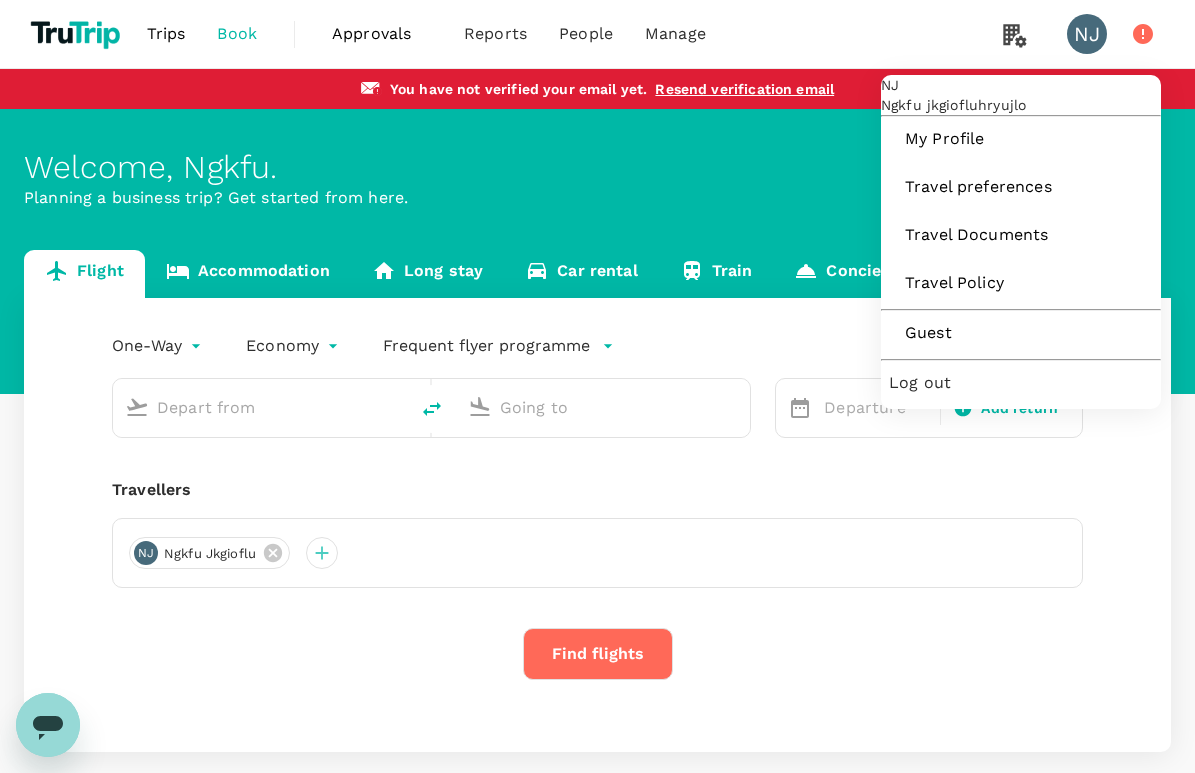 scroll, scrollTop: 0, scrollLeft: 0, axis: both 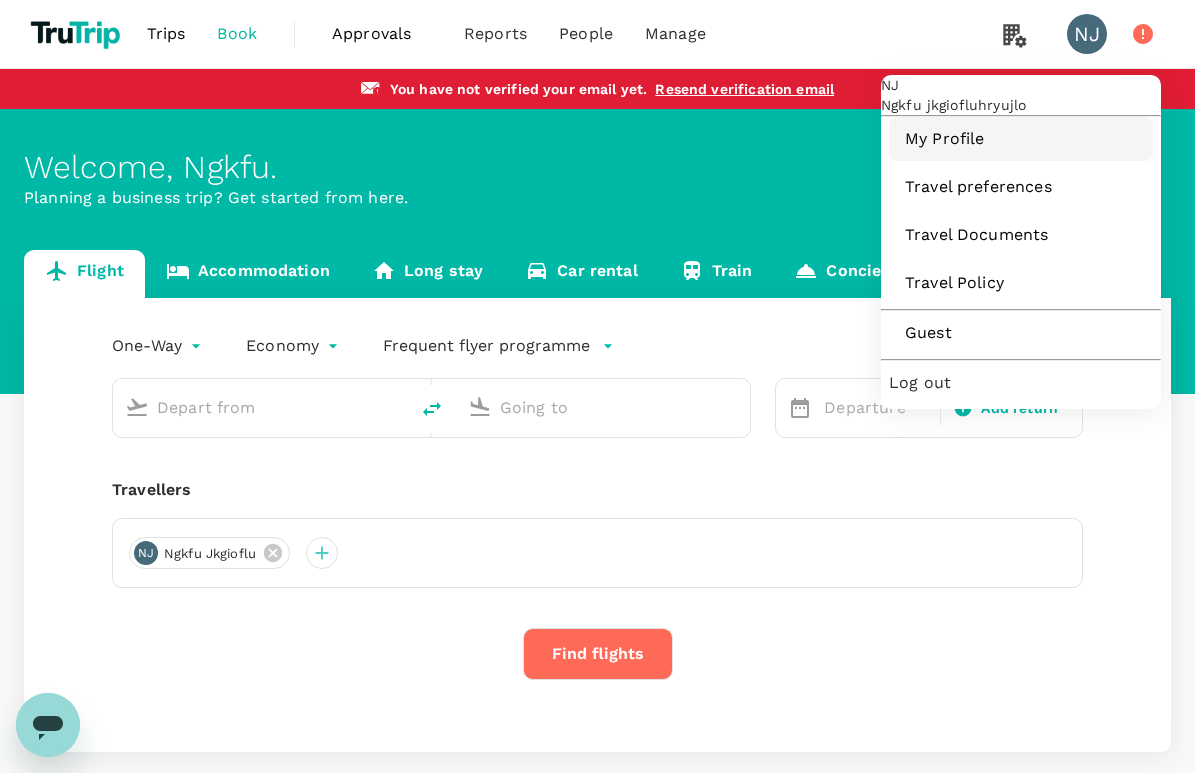 click on "My Profile" at bounding box center (1021, 139) 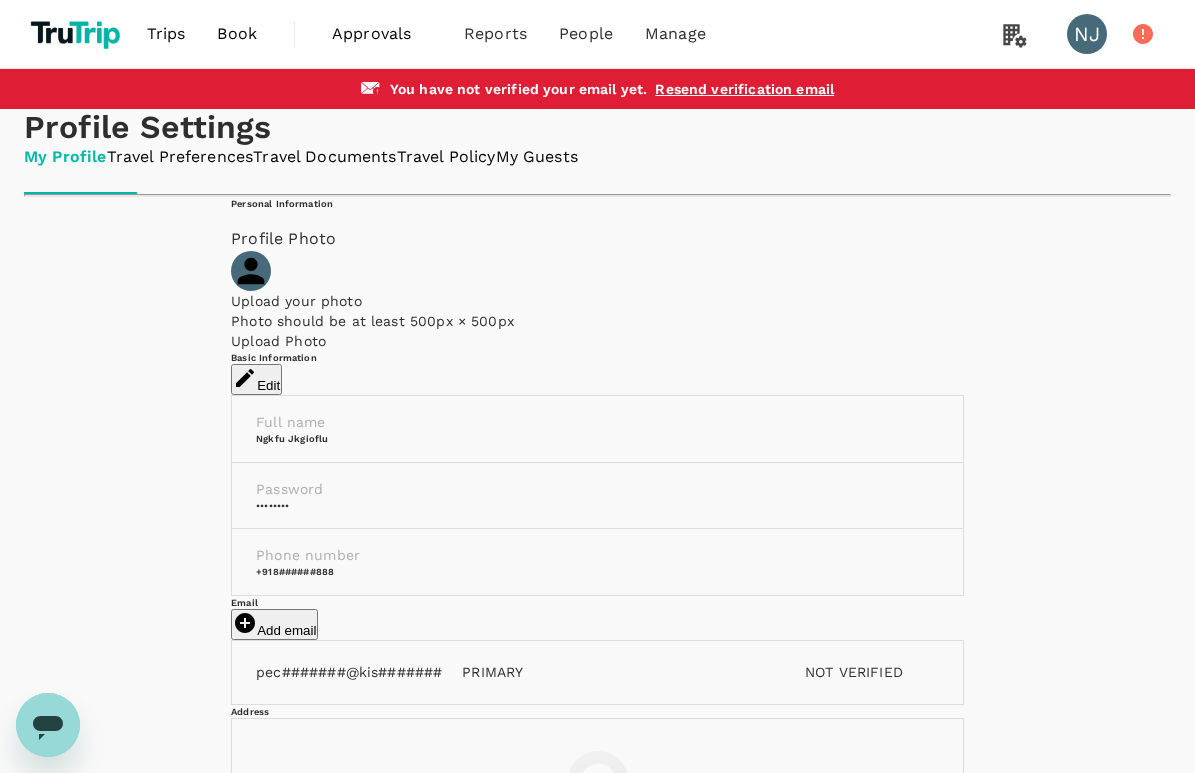click on "Upload Photo" at bounding box center (278, 341) 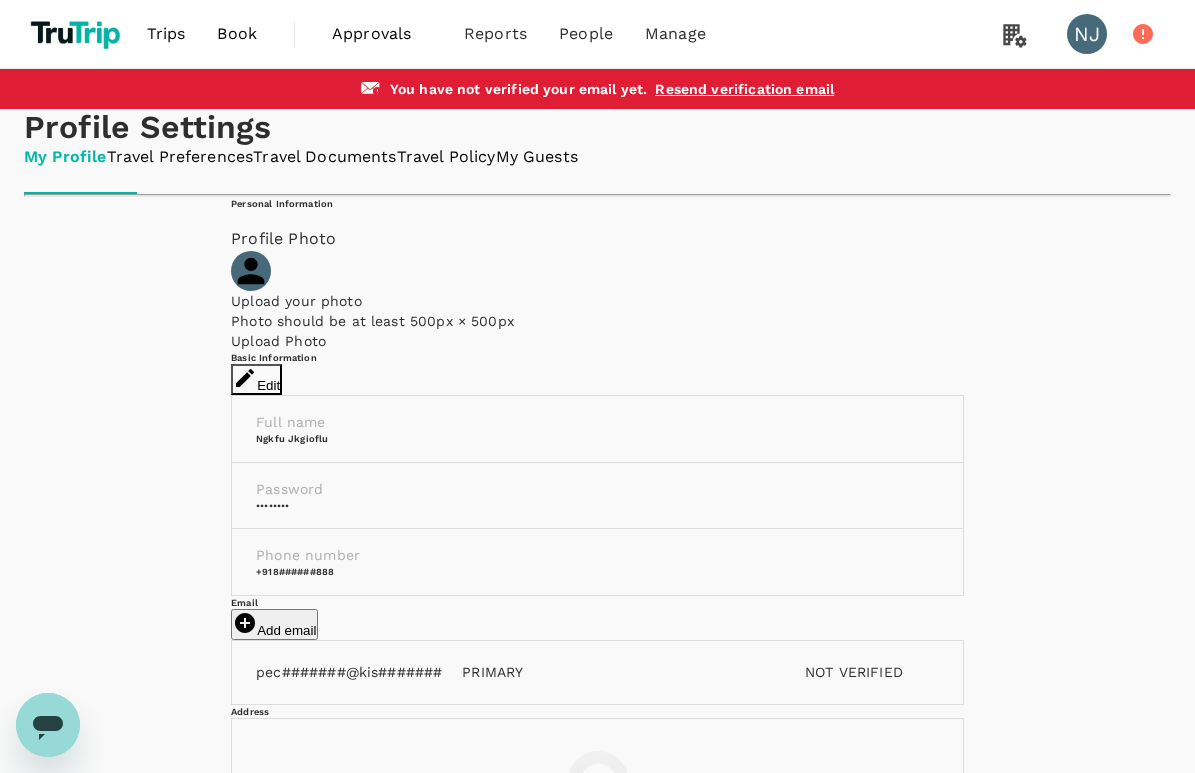 click on "Edit" at bounding box center [256, 379] 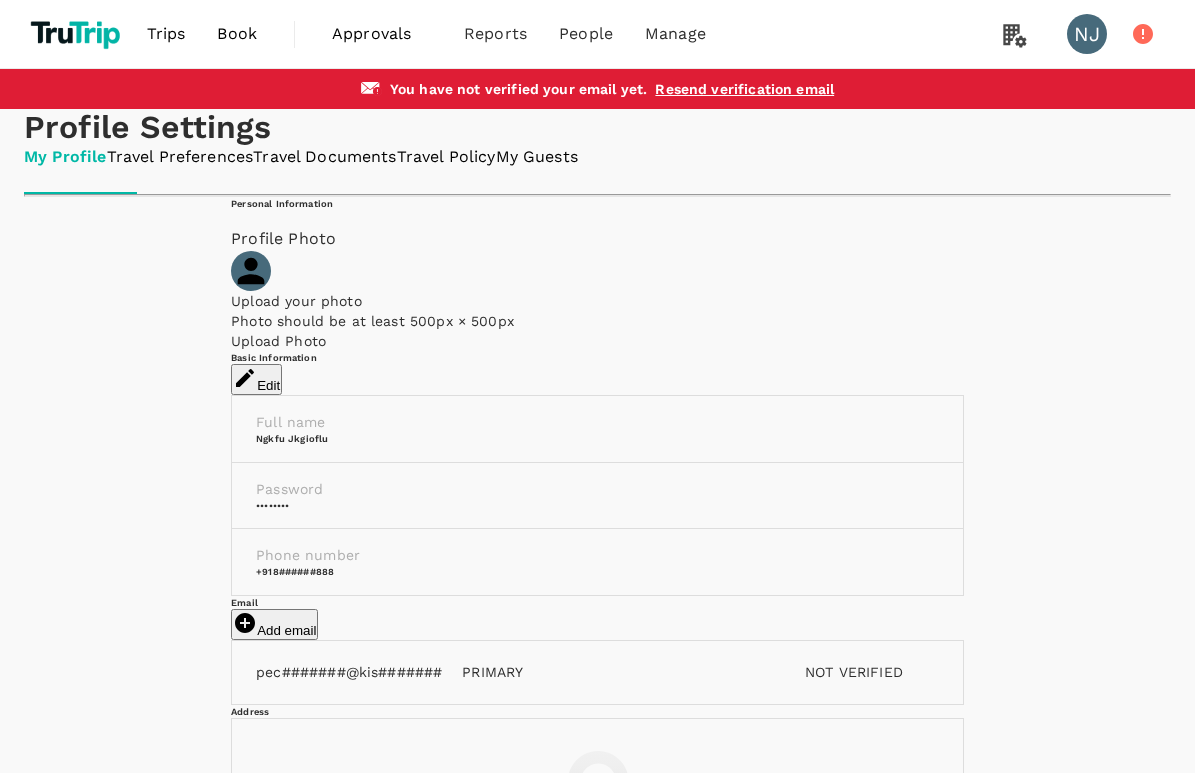 type on "Ngkfu" 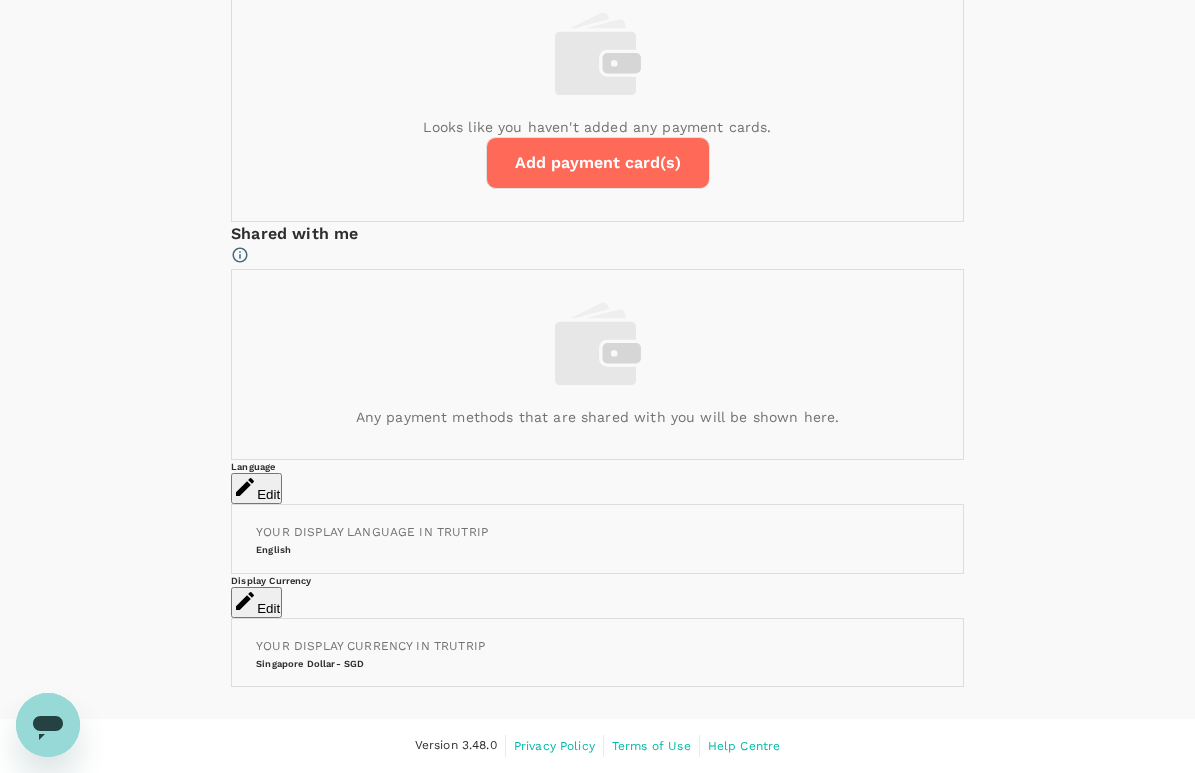 scroll, scrollTop: 0, scrollLeft: 0, axis: both 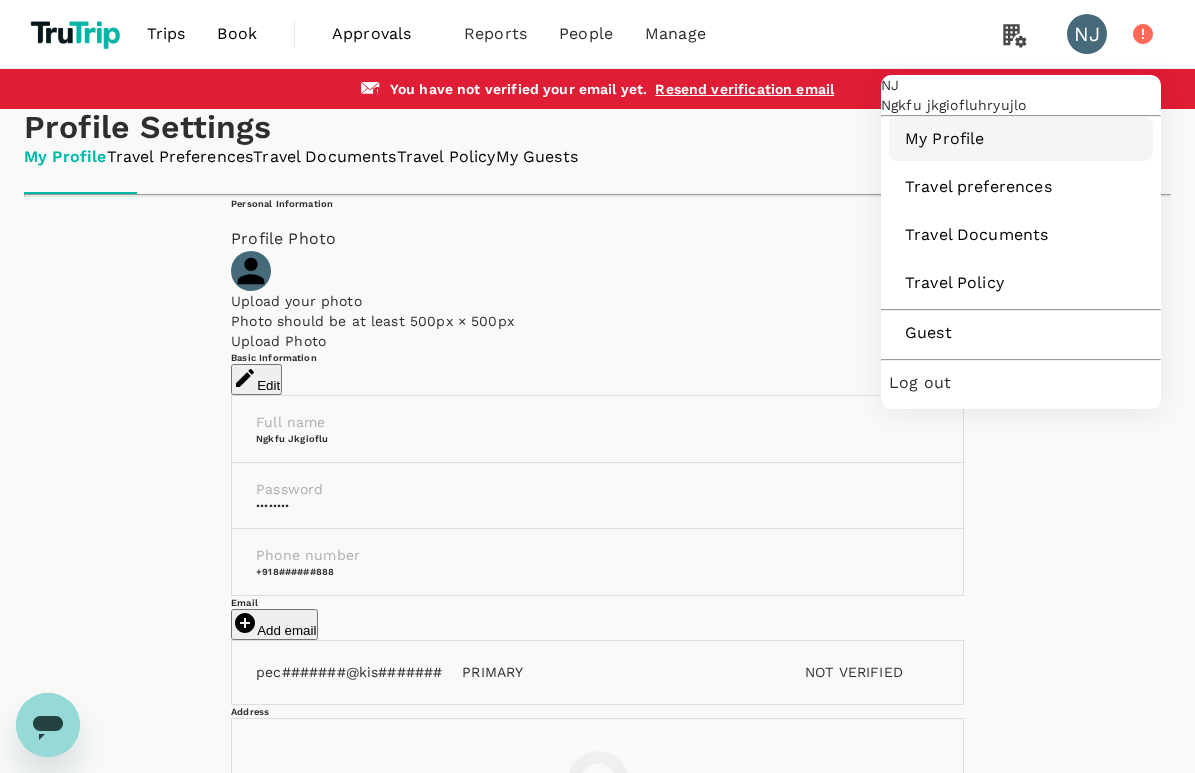 click on "My Profile" at bounding box center (1021, 139) 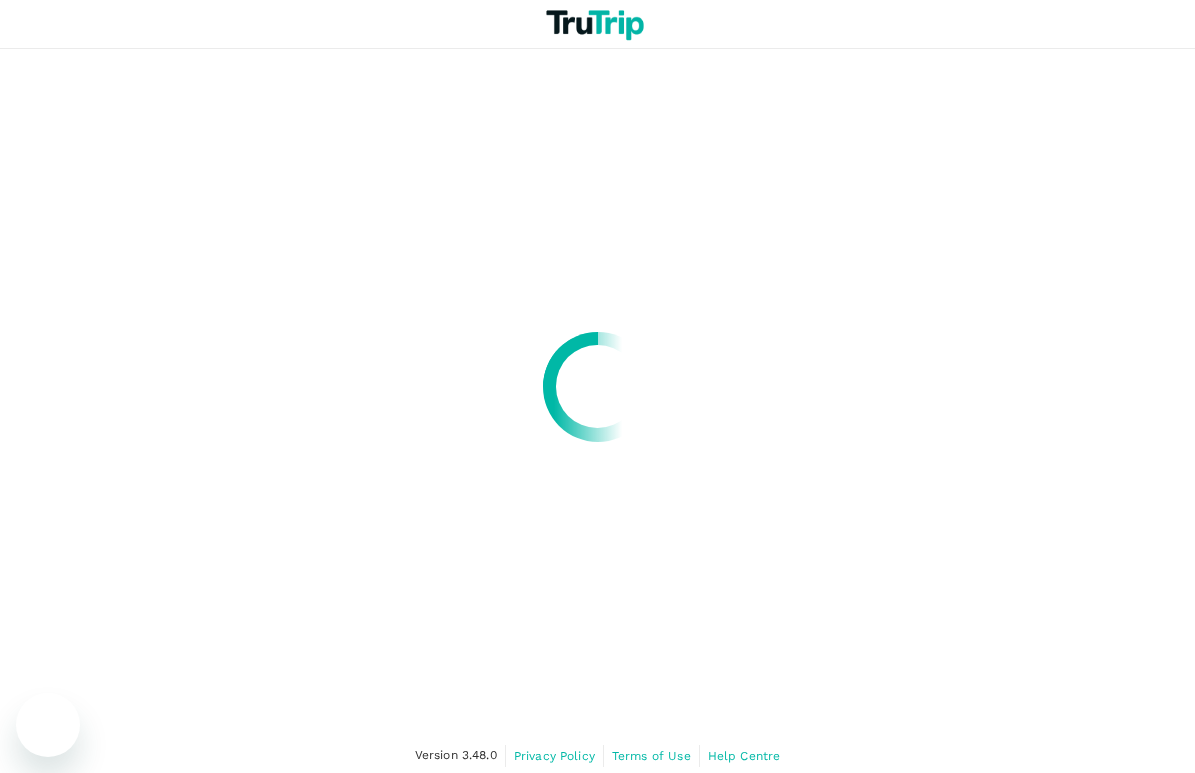 scroll, scrollTop: 0, scrollLeft: 0, axis: both 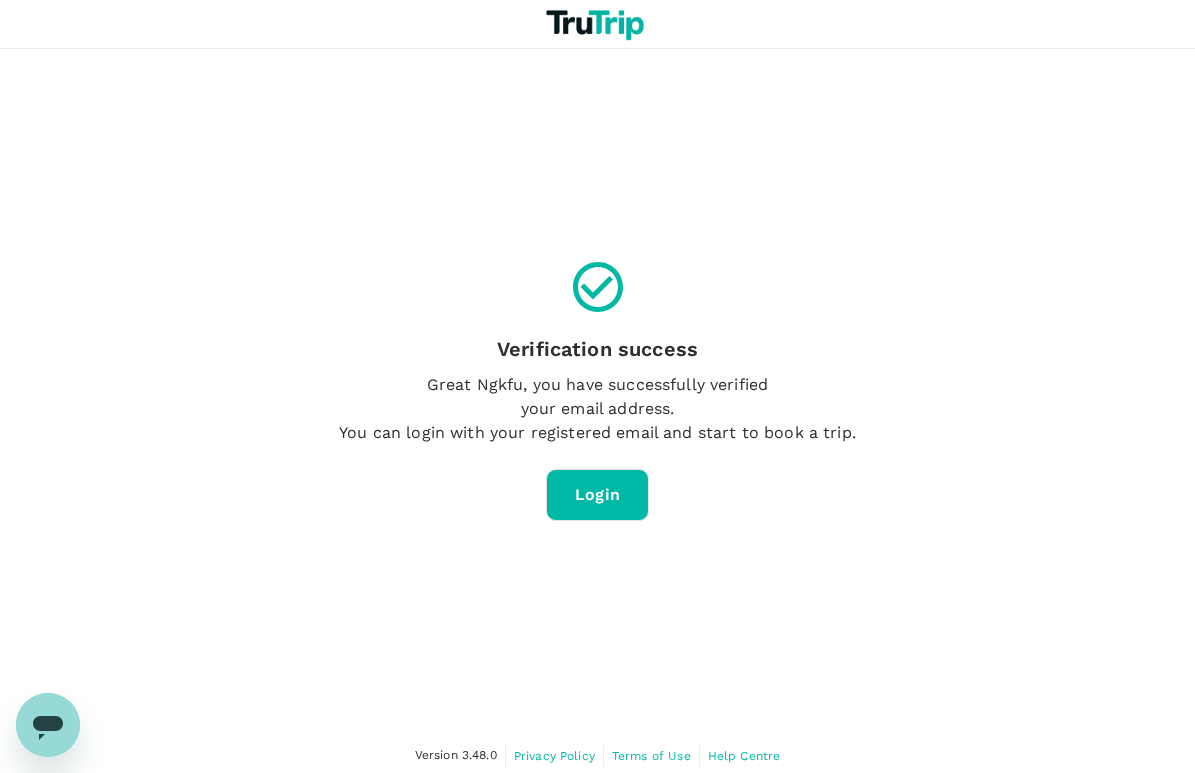 click on "Login" at bounding box center (597, 495) 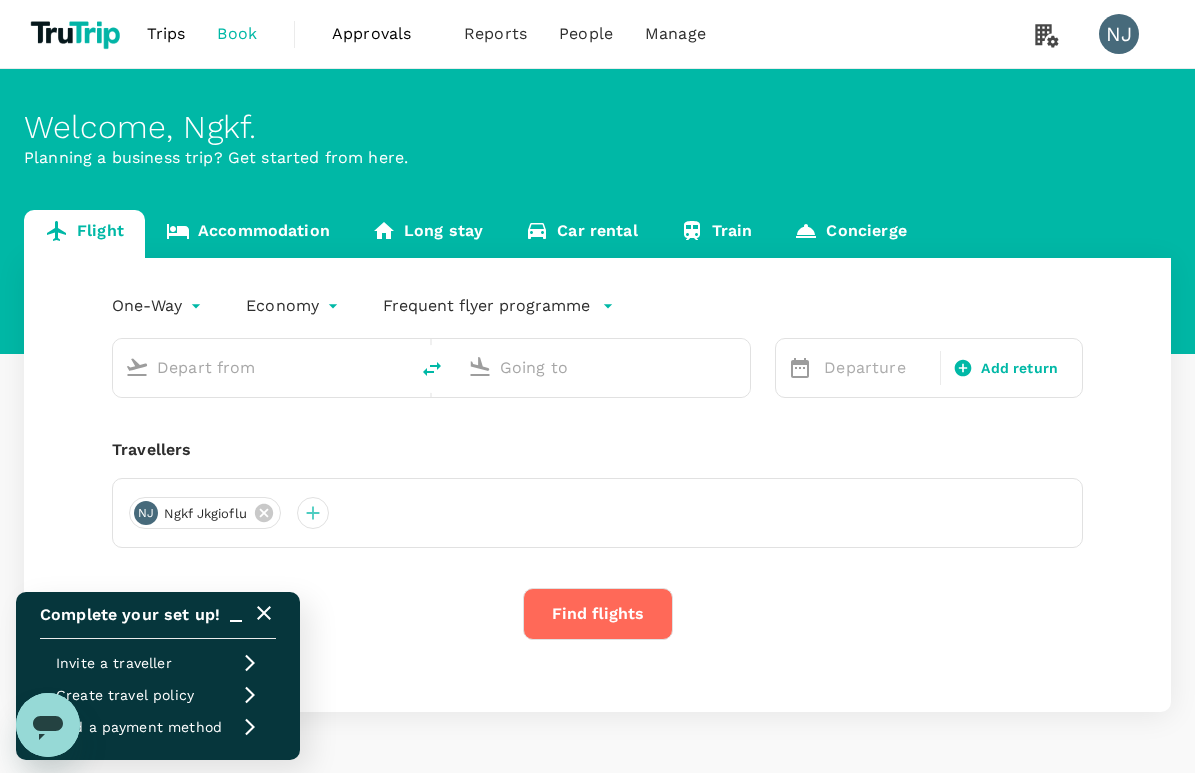 type 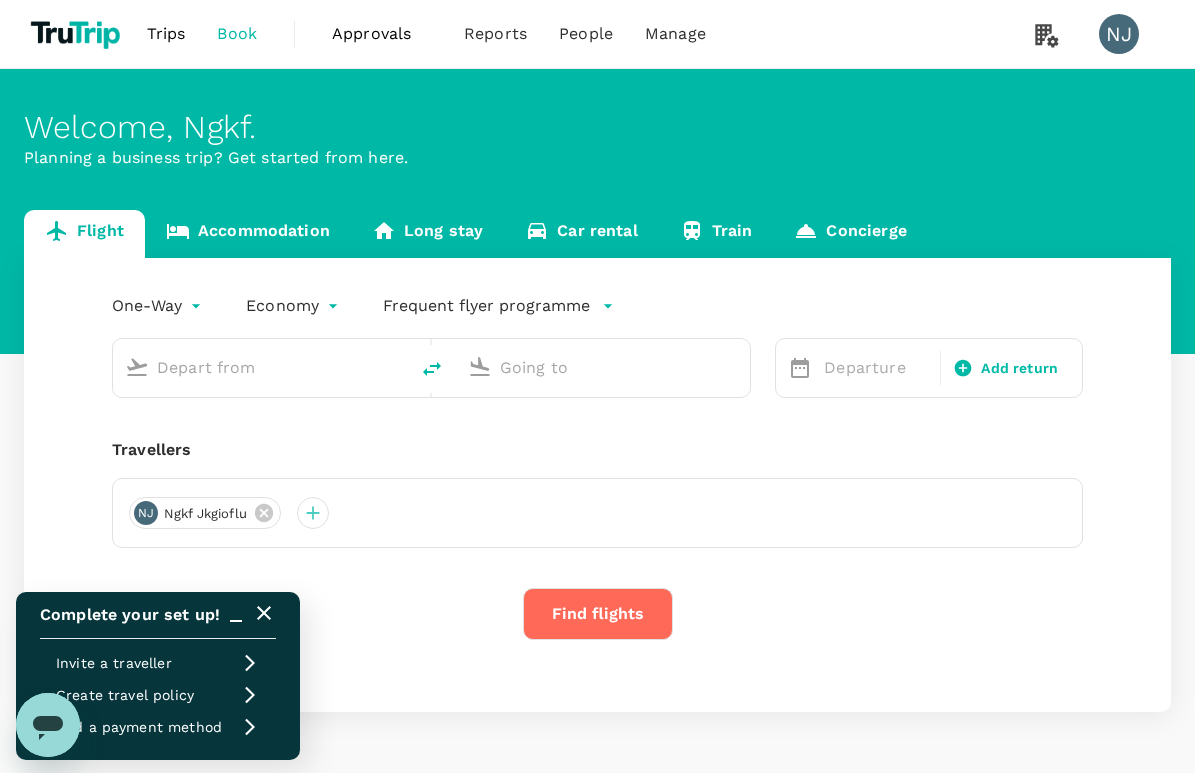 type 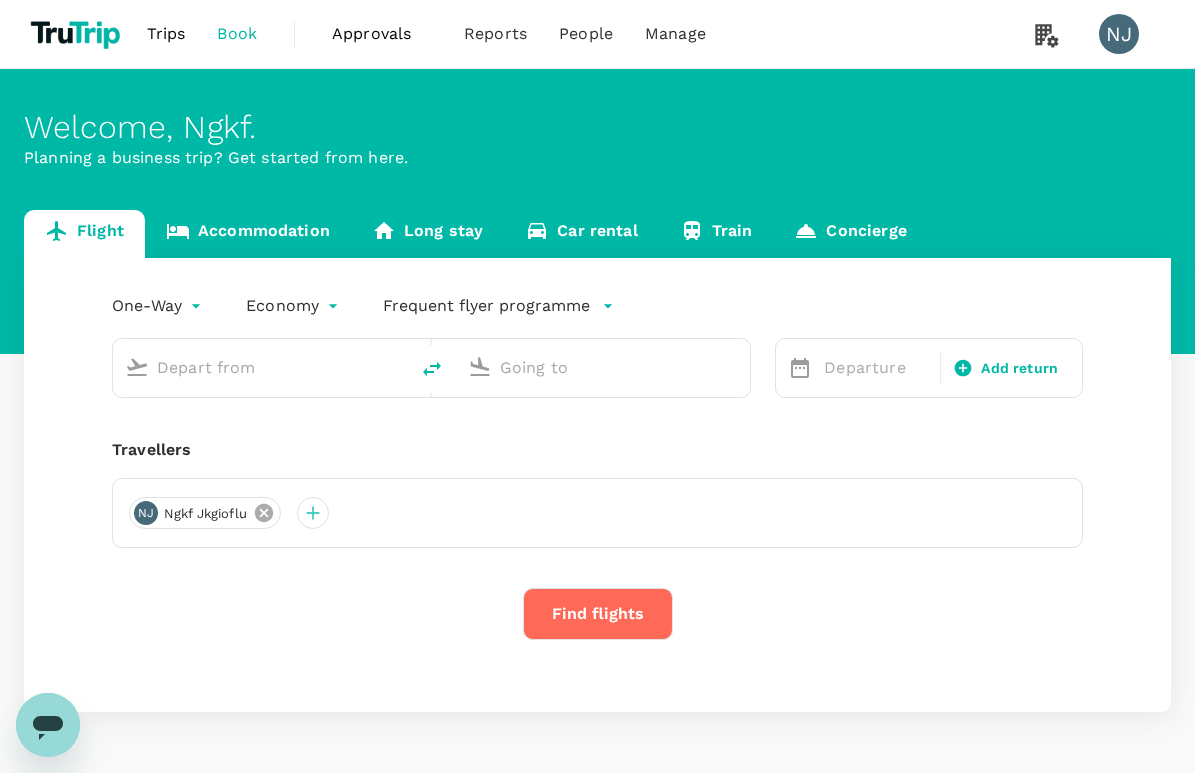 click 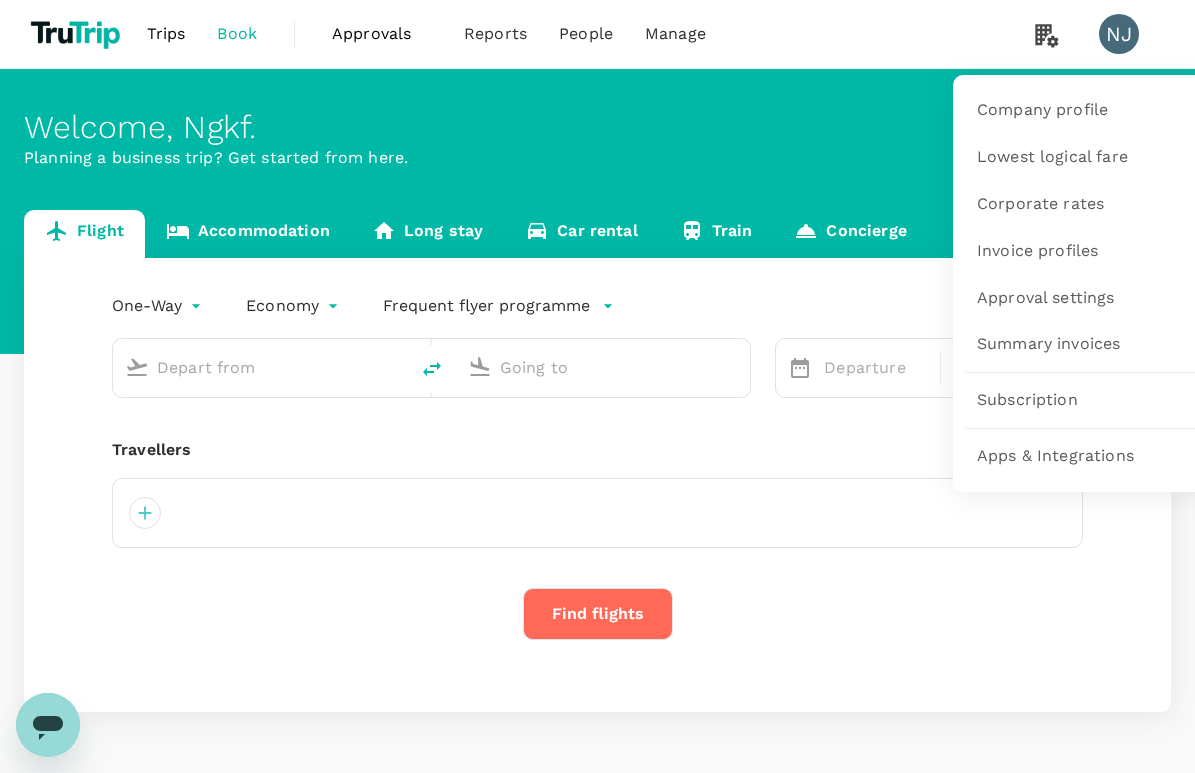 click 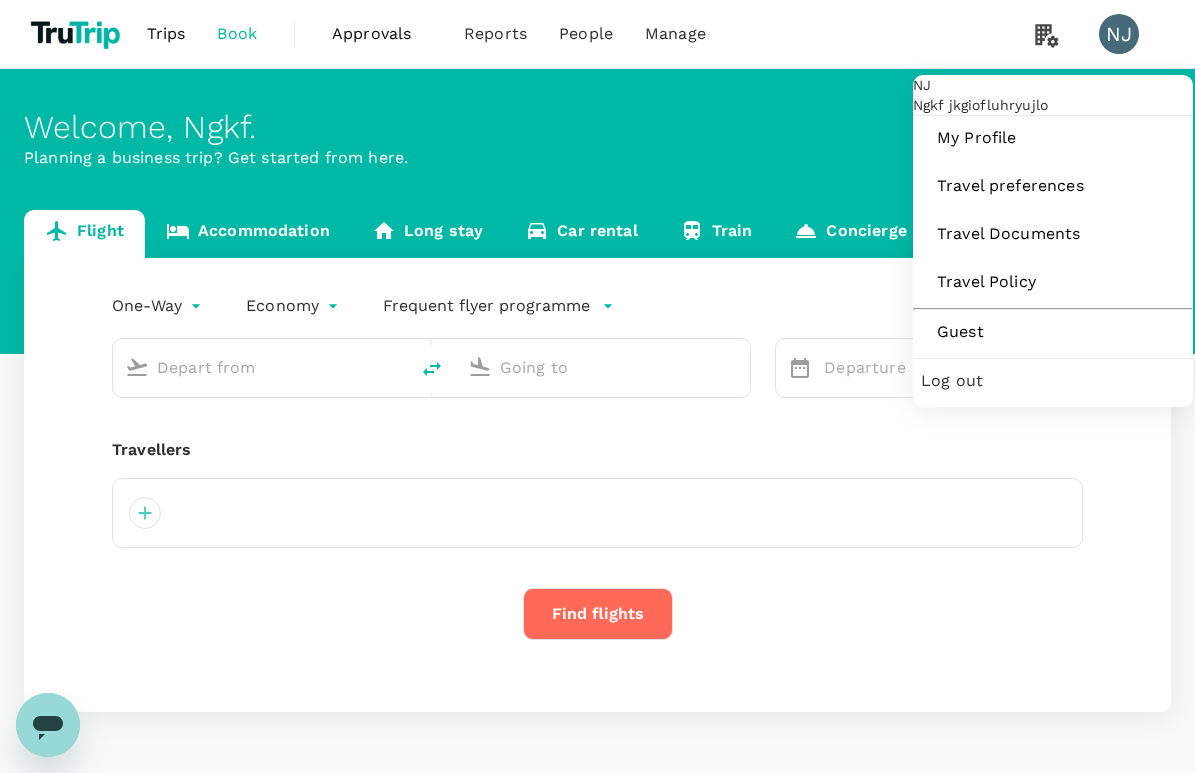 click on "Log out" at bounding box center [1053, 381] 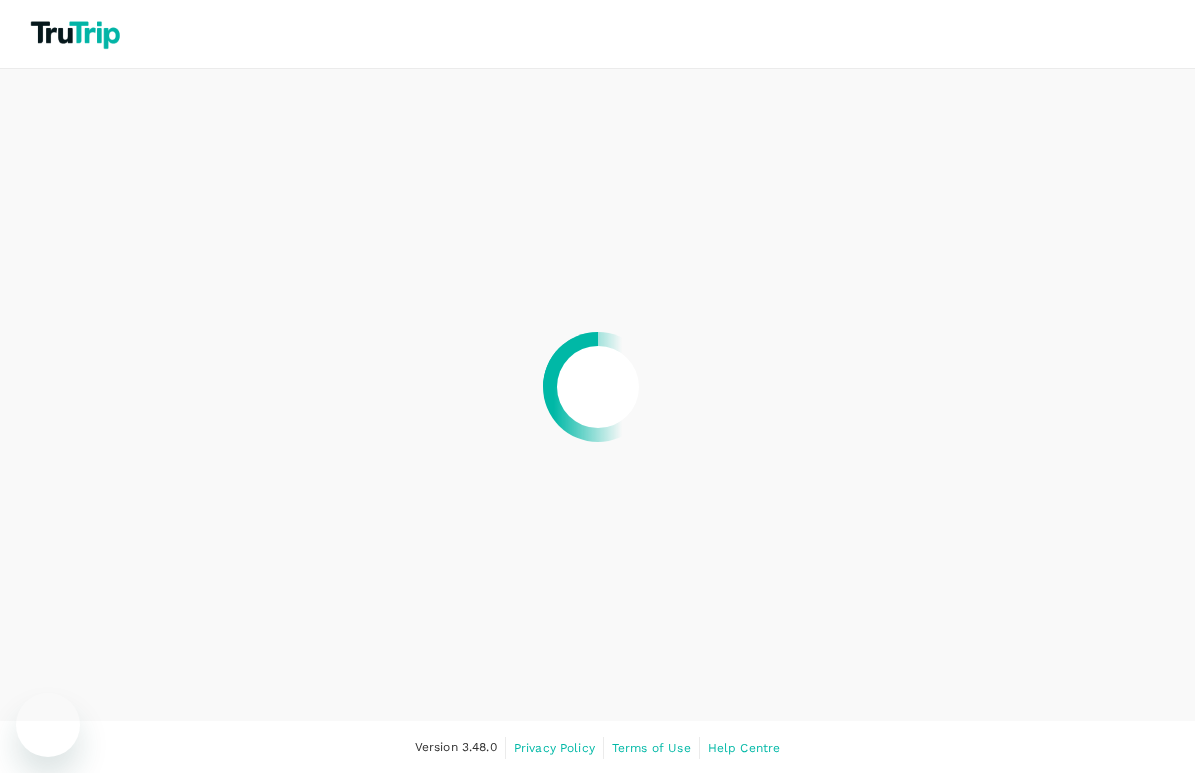 scroll, scrollTop: 0, scrollLeft: 0, axis: both 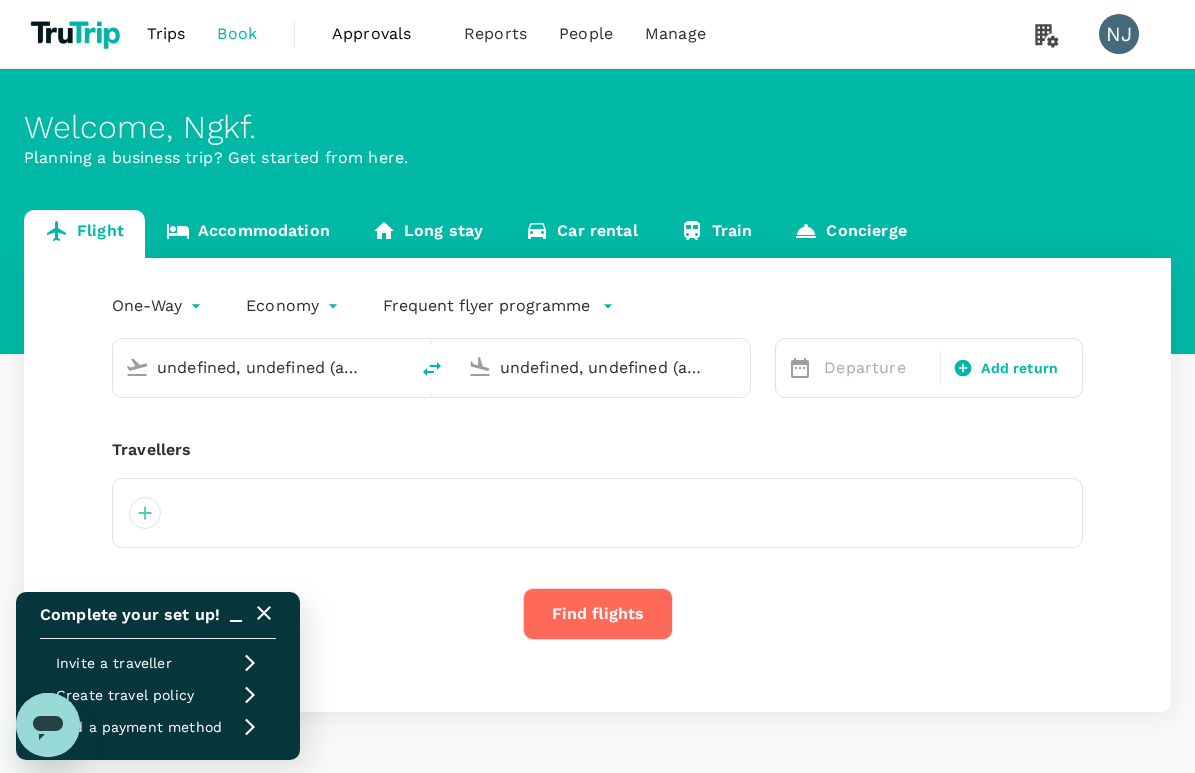 type 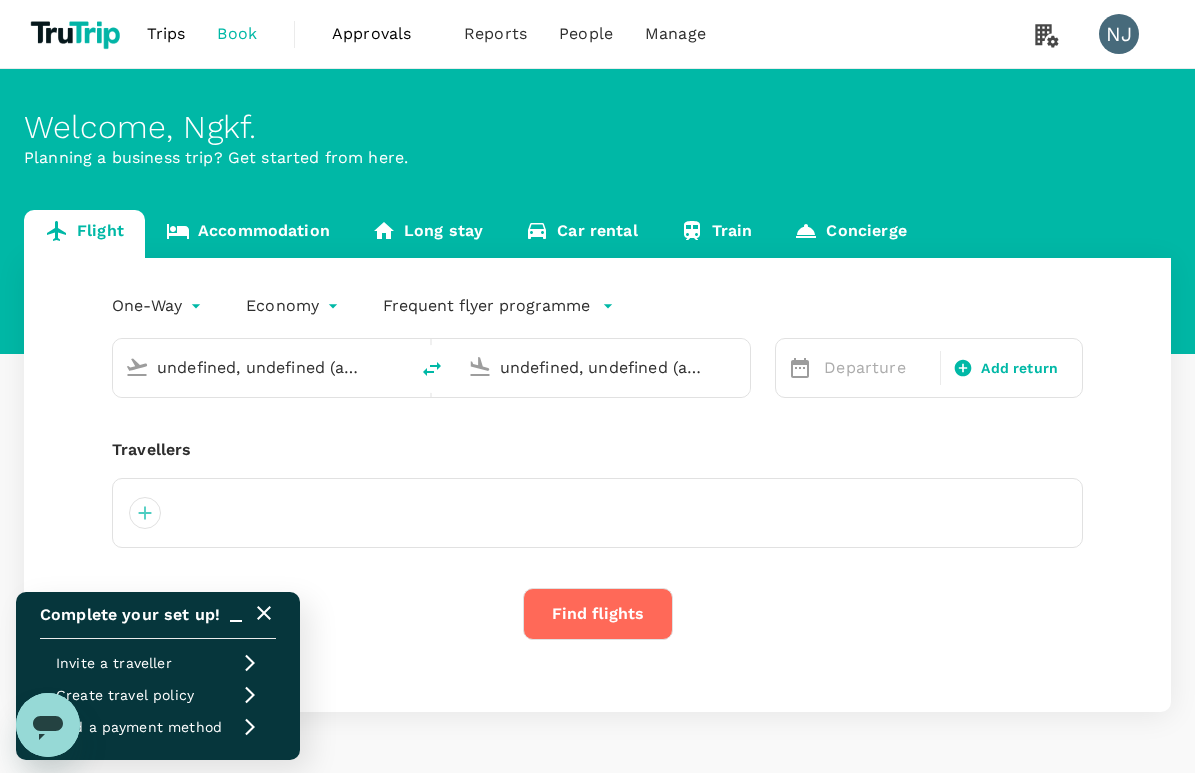 type 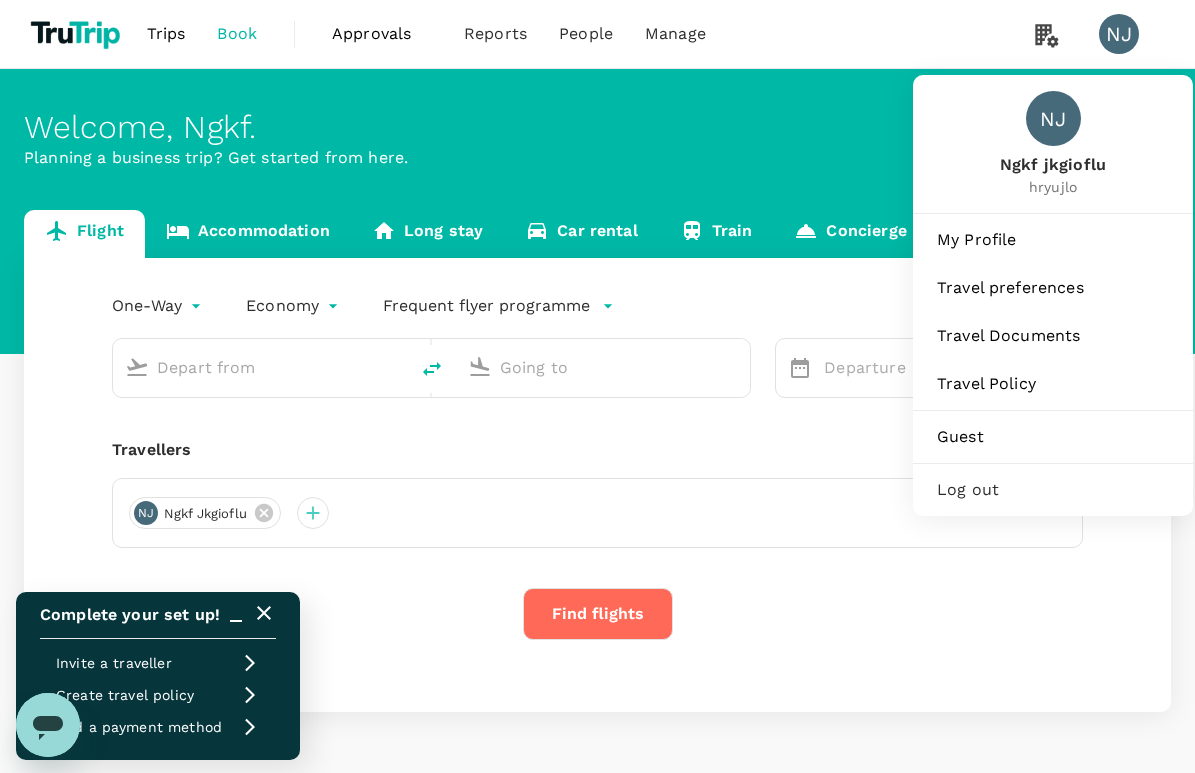 click on "NJ" at bounding box center (1119, 34) 